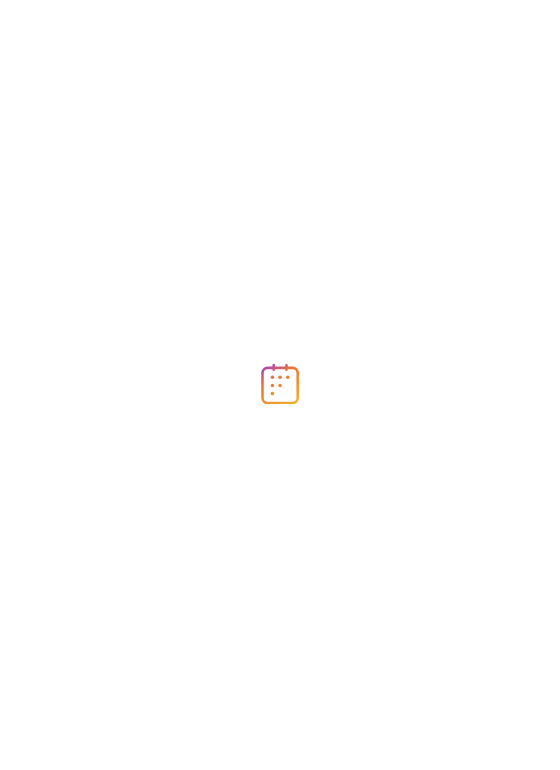 scroll, scrollTop: 0, scrollLeft: 0, axis: both 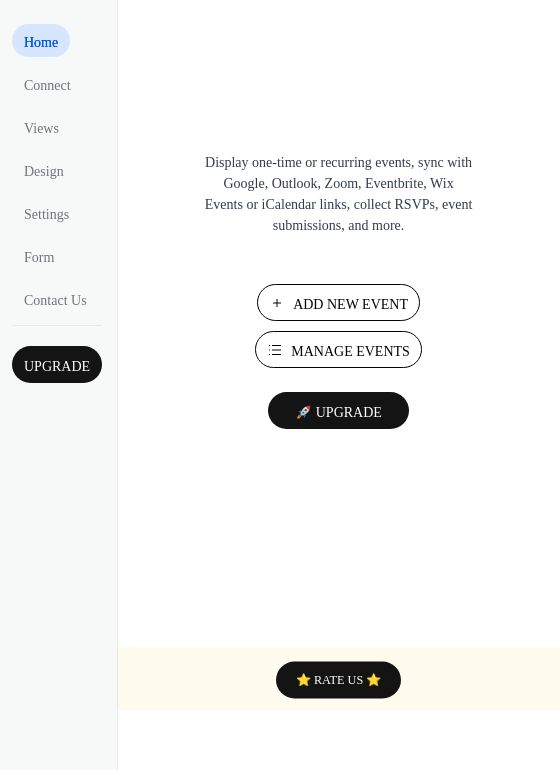 click on "Manage Events" at bounding box center (350, 351) 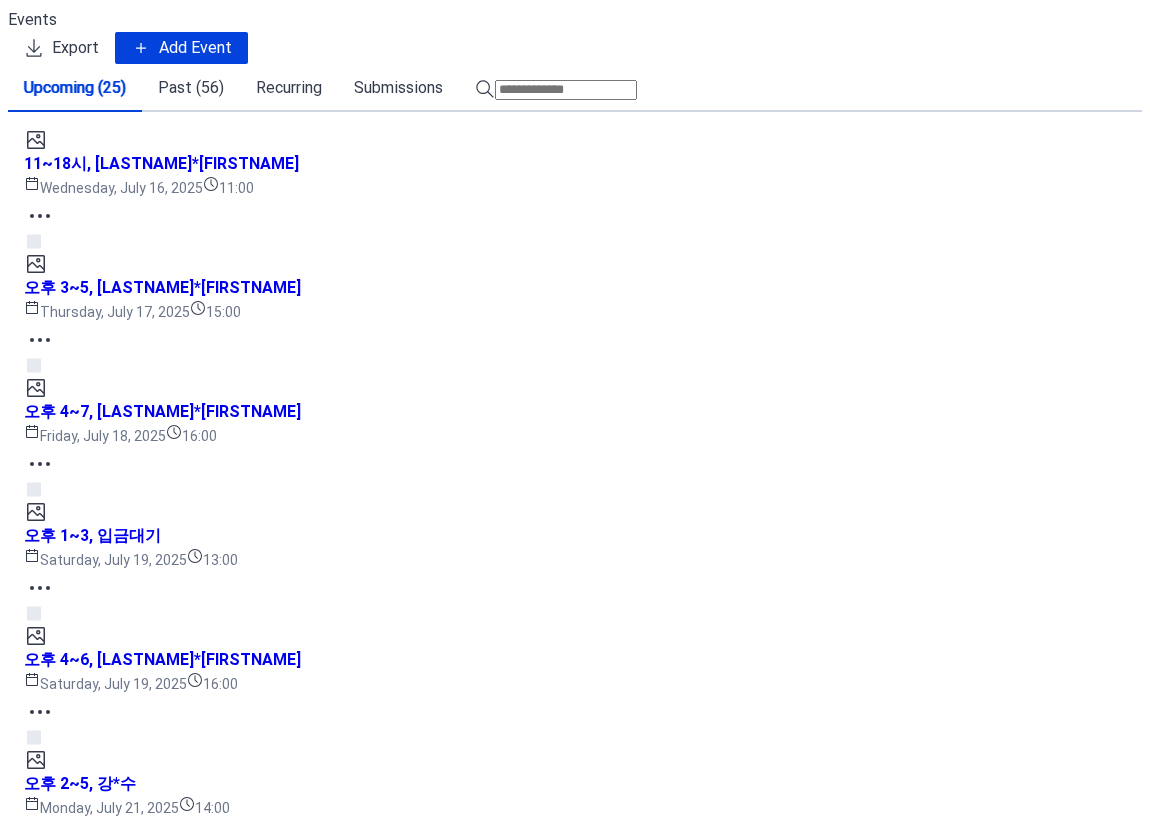 scroll, scrollTop: 0, scrollLeft: 0, axis: both 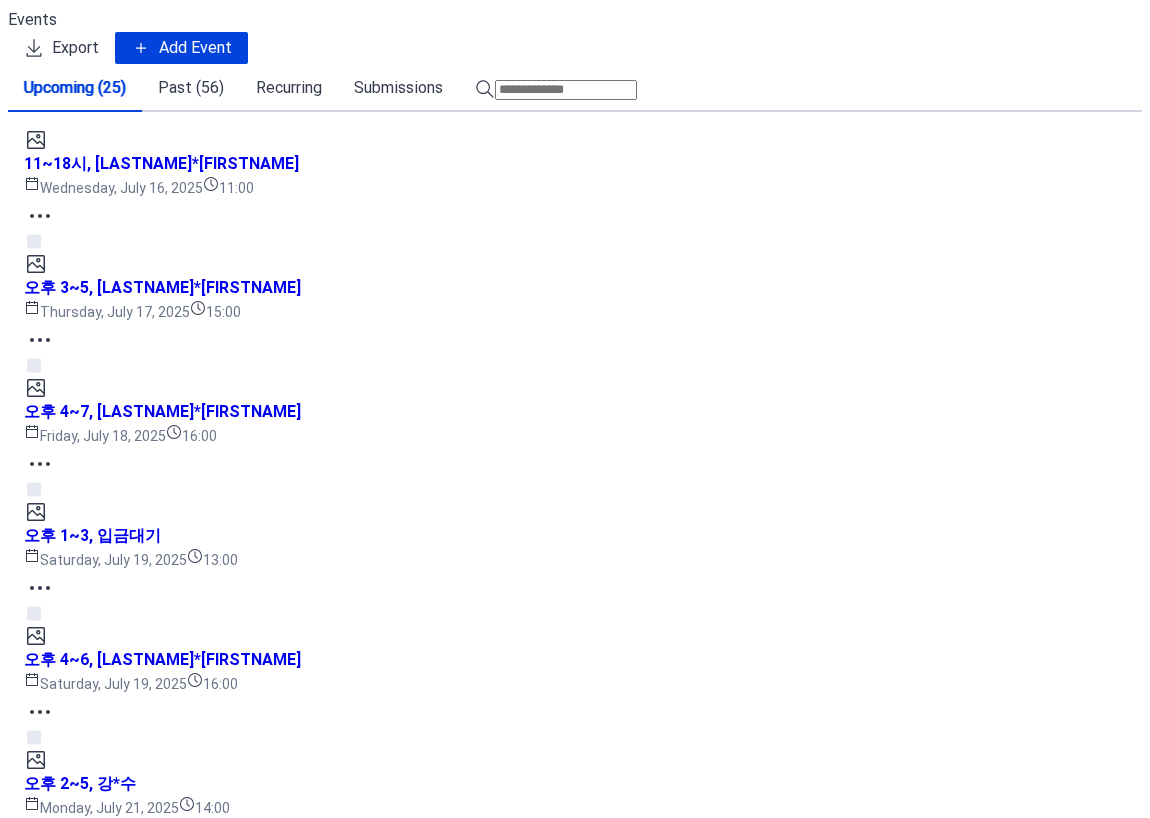 click on "닫기" at bounding box center (298, 3831) 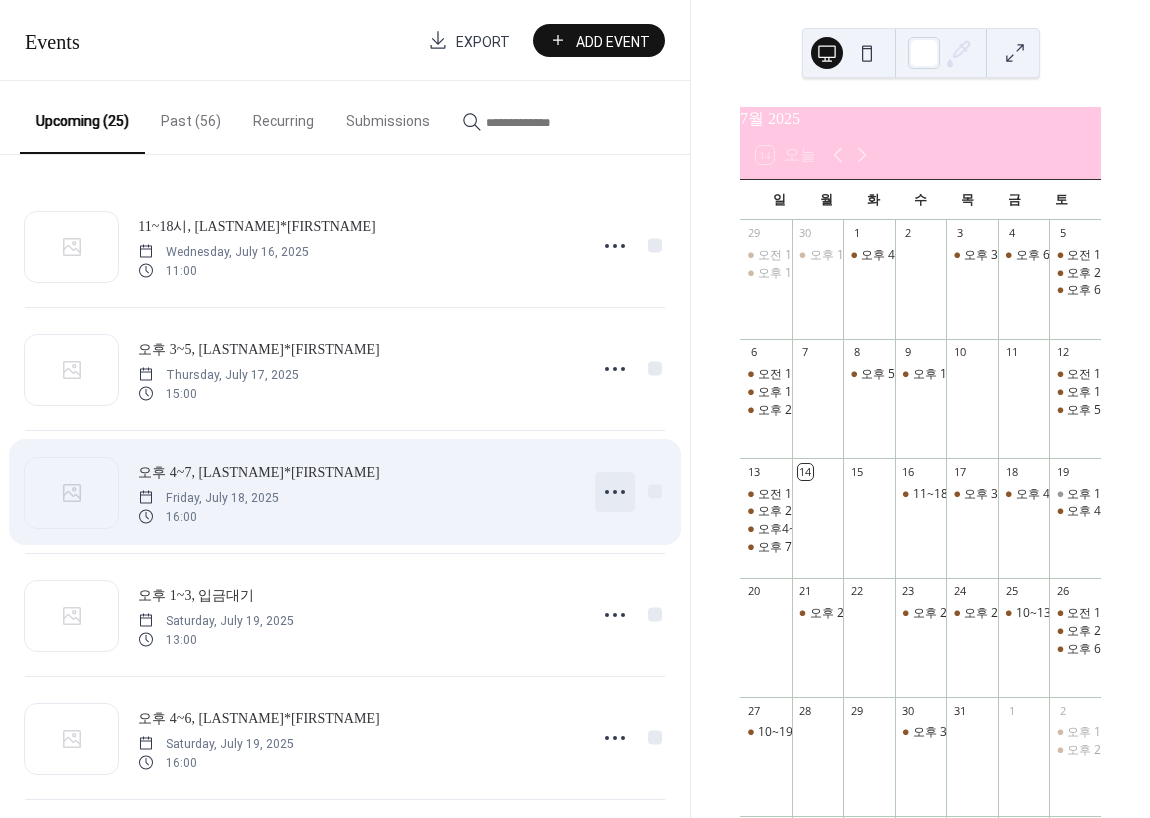 click 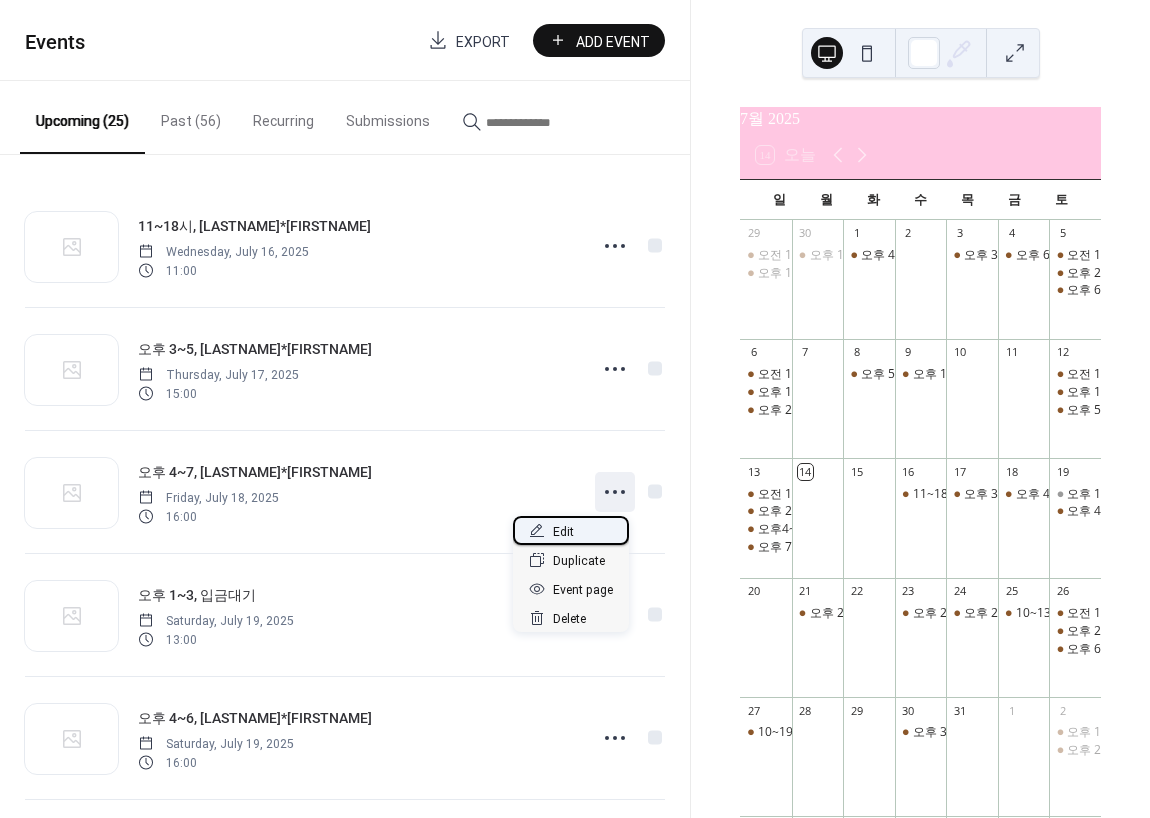 click on "Edit" at bounding box center (571, 530) 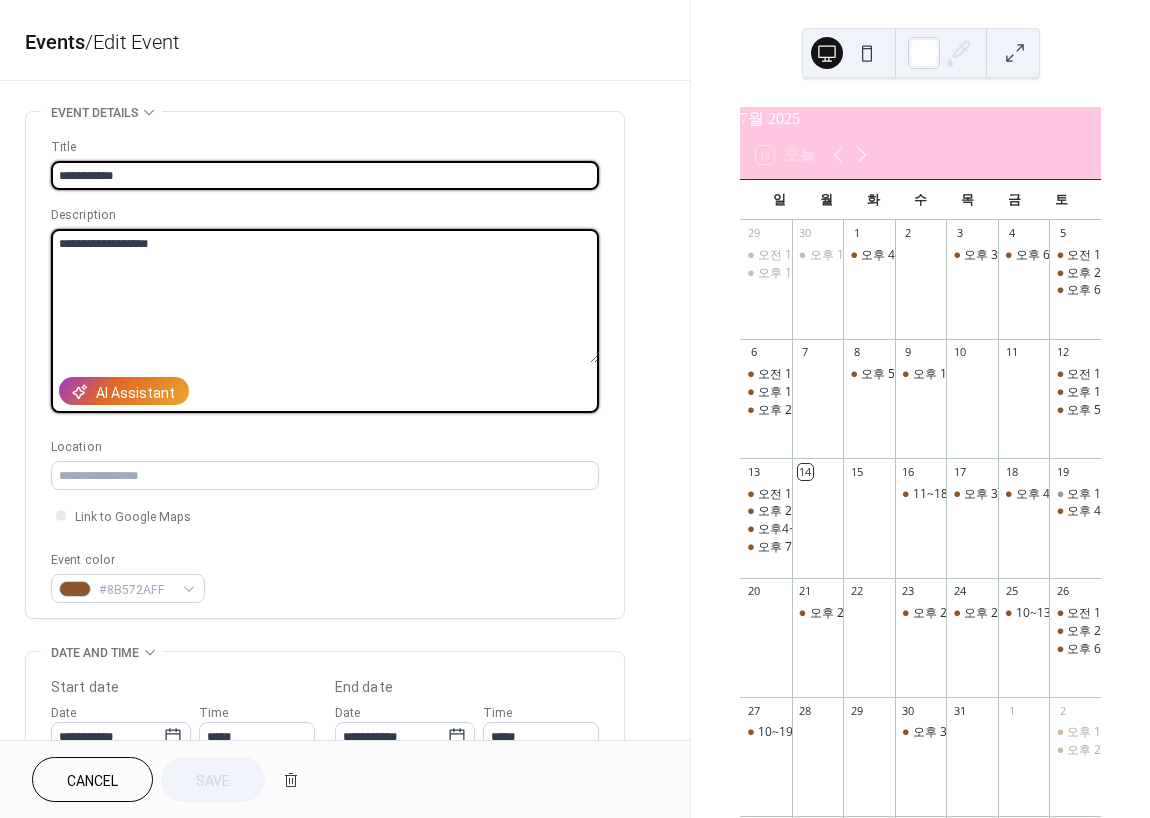 click on "**********" at bounding box center (325, 296) 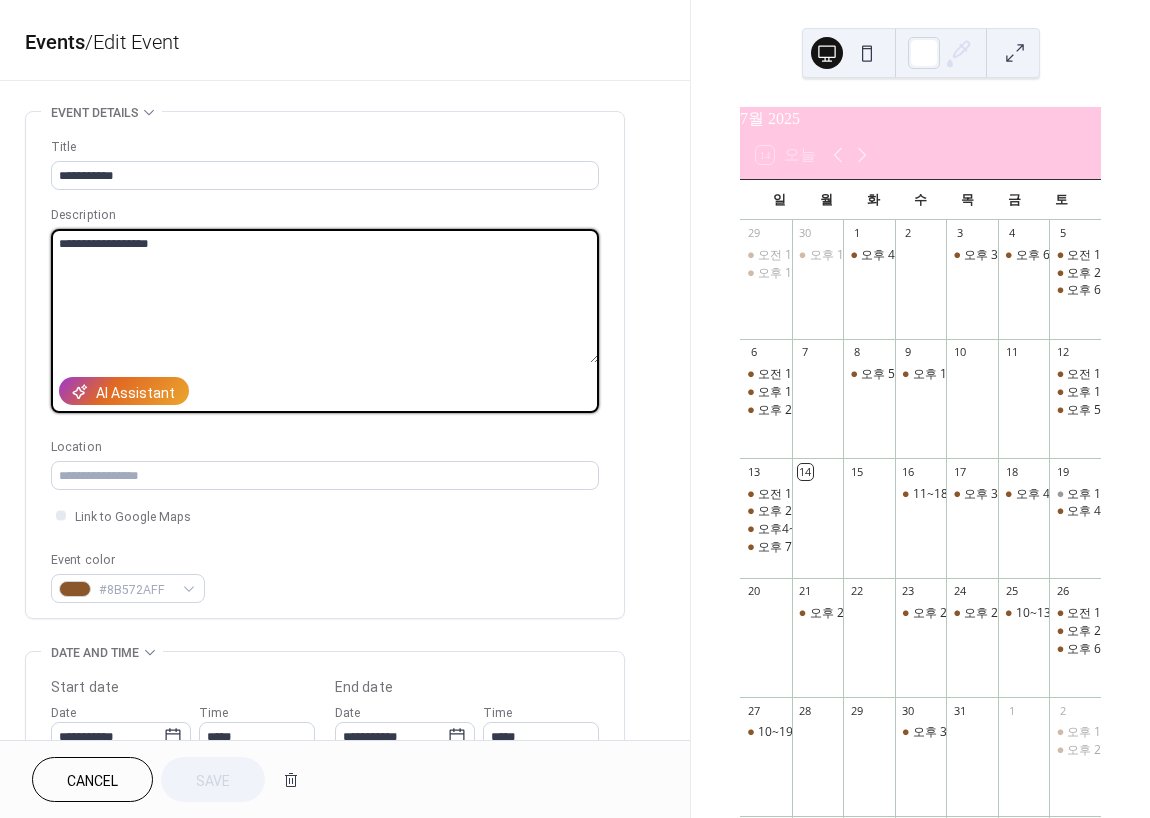 click on "**********" at bounding box center [325, 296] 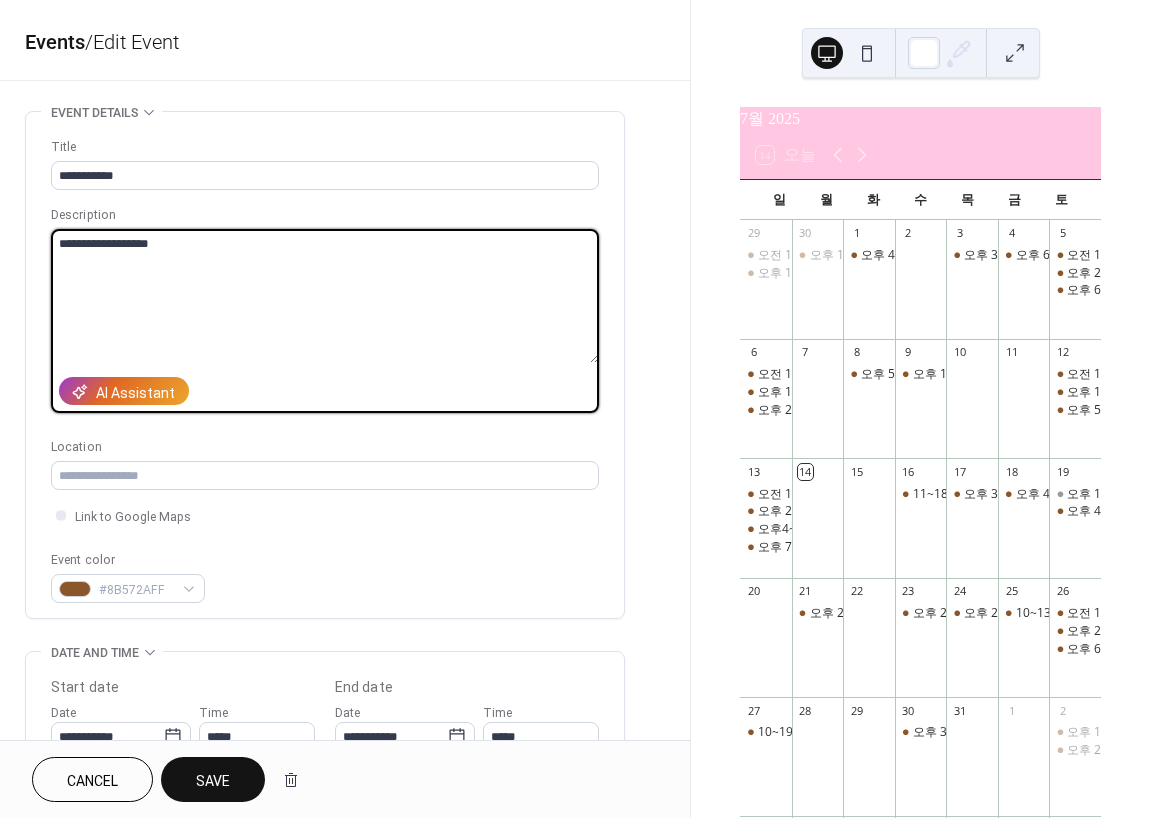 type on "**********" 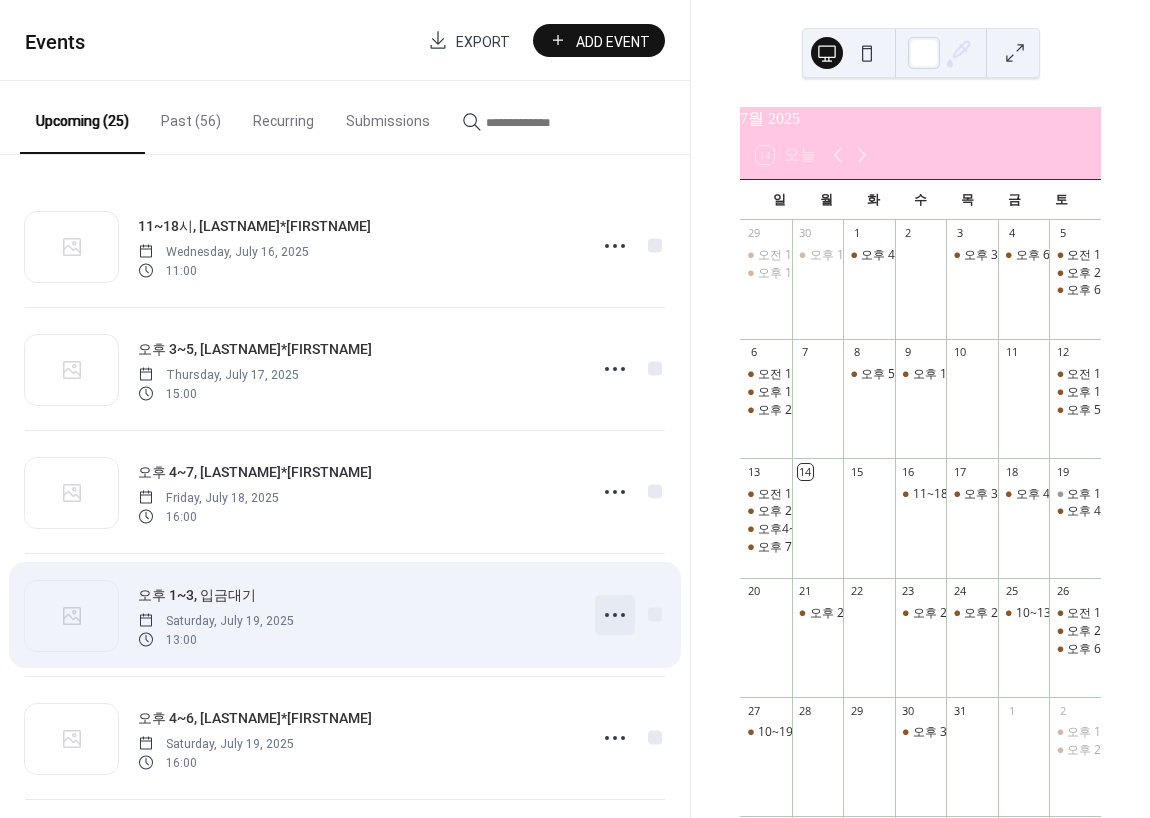 click 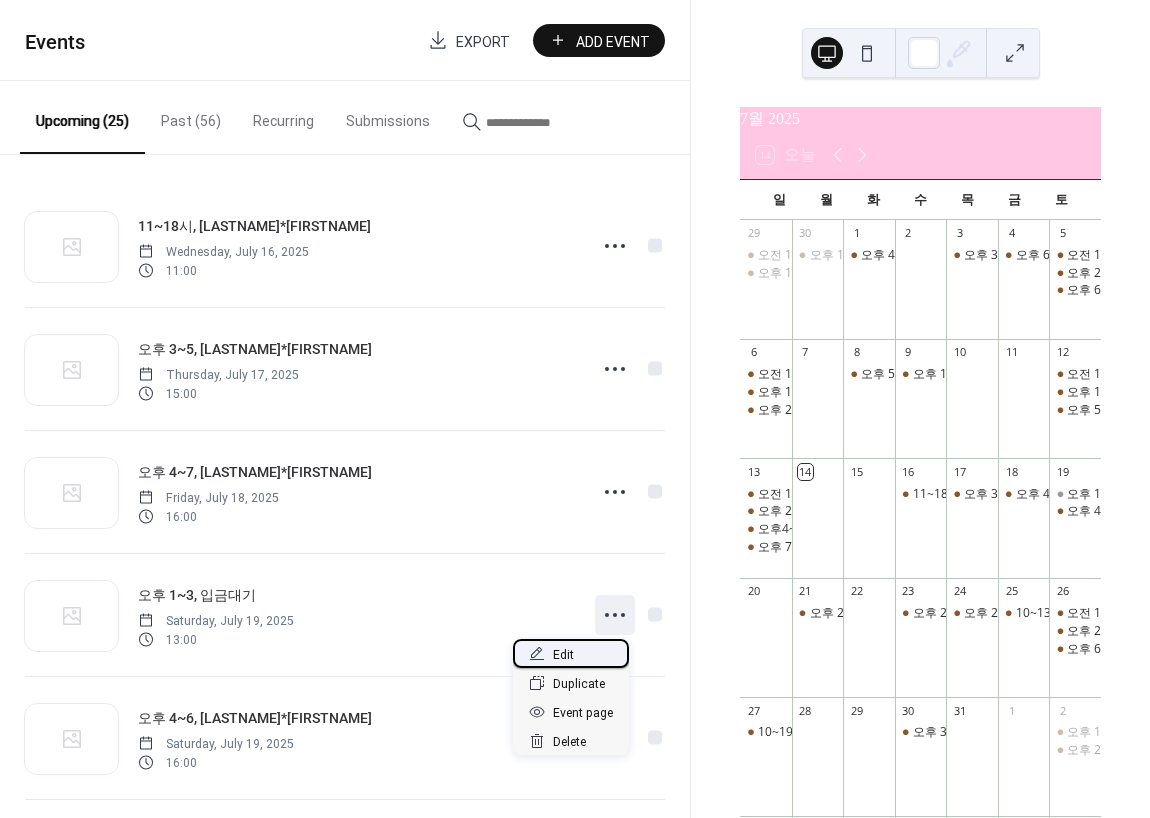 click on "Edit" at bounding box center (571, 653) 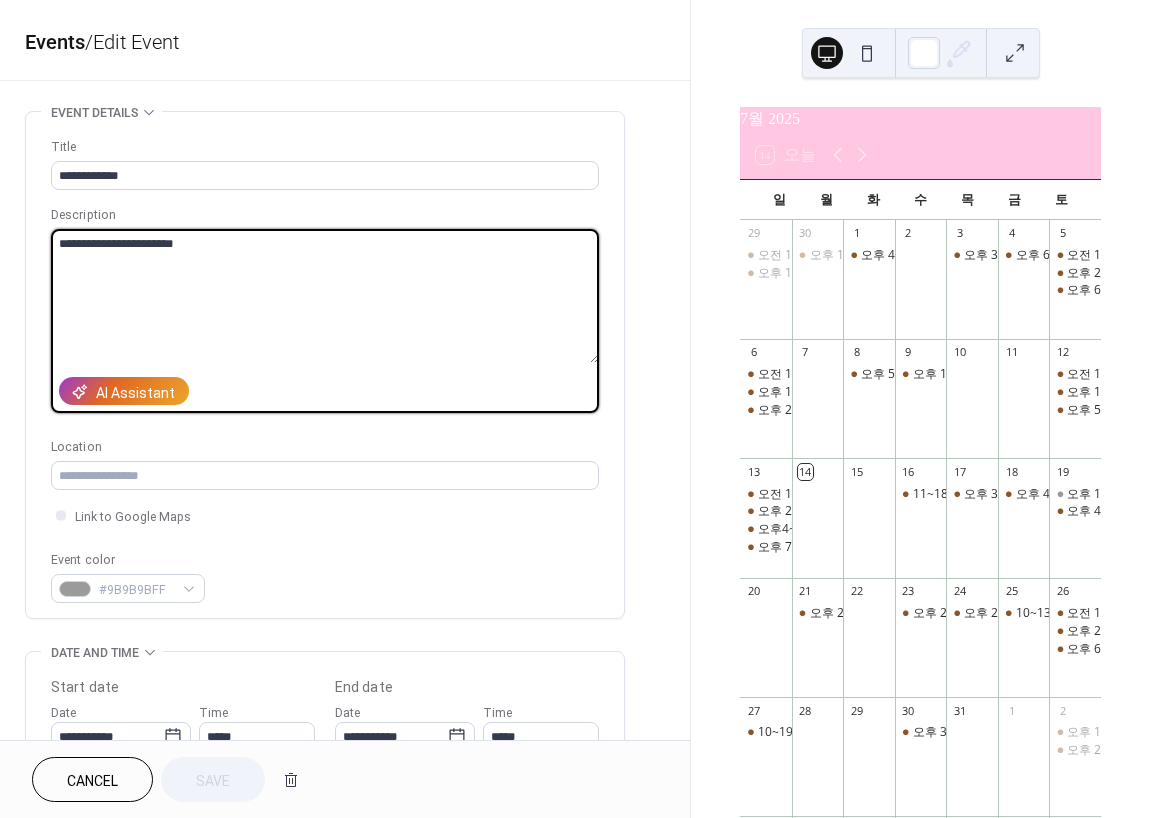 drag, startPoint x: 182, startPoint y: 242, endPoint x: 230, endPoint y: 245, distance: 48.09366 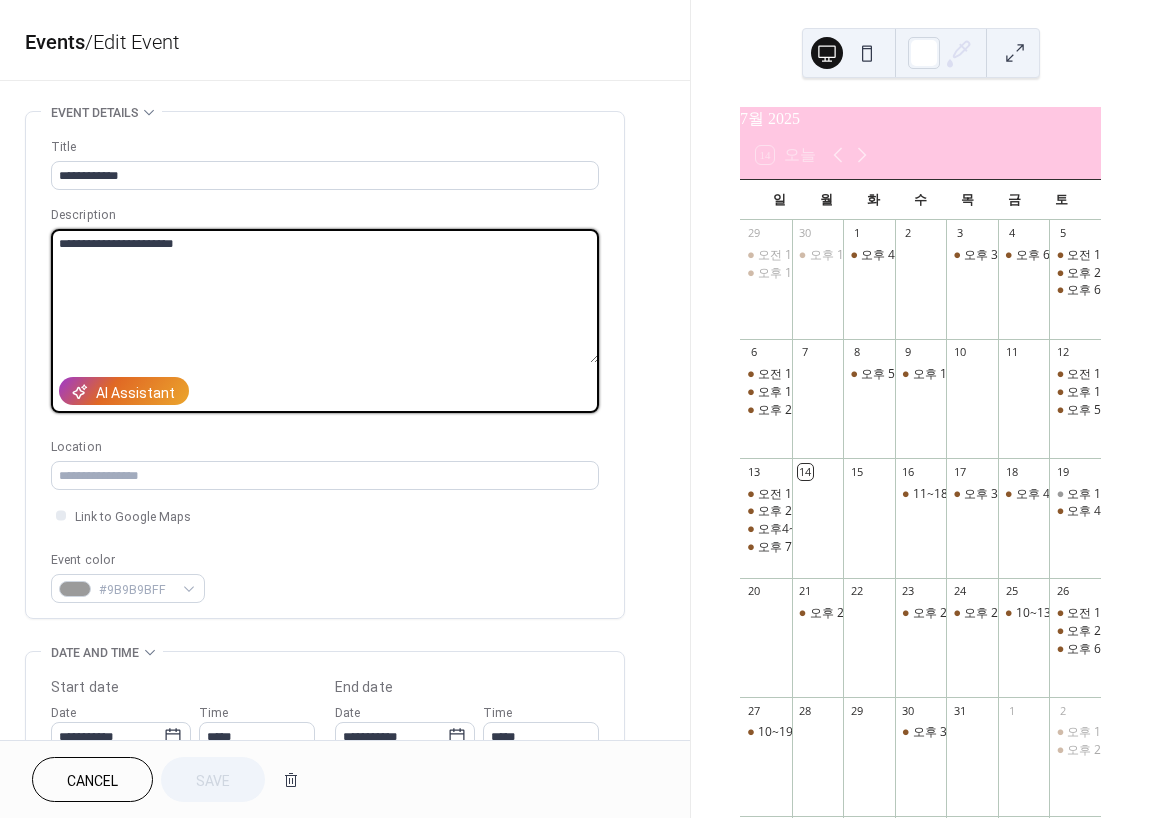 click on "**********" at bounding box center (325, 296) 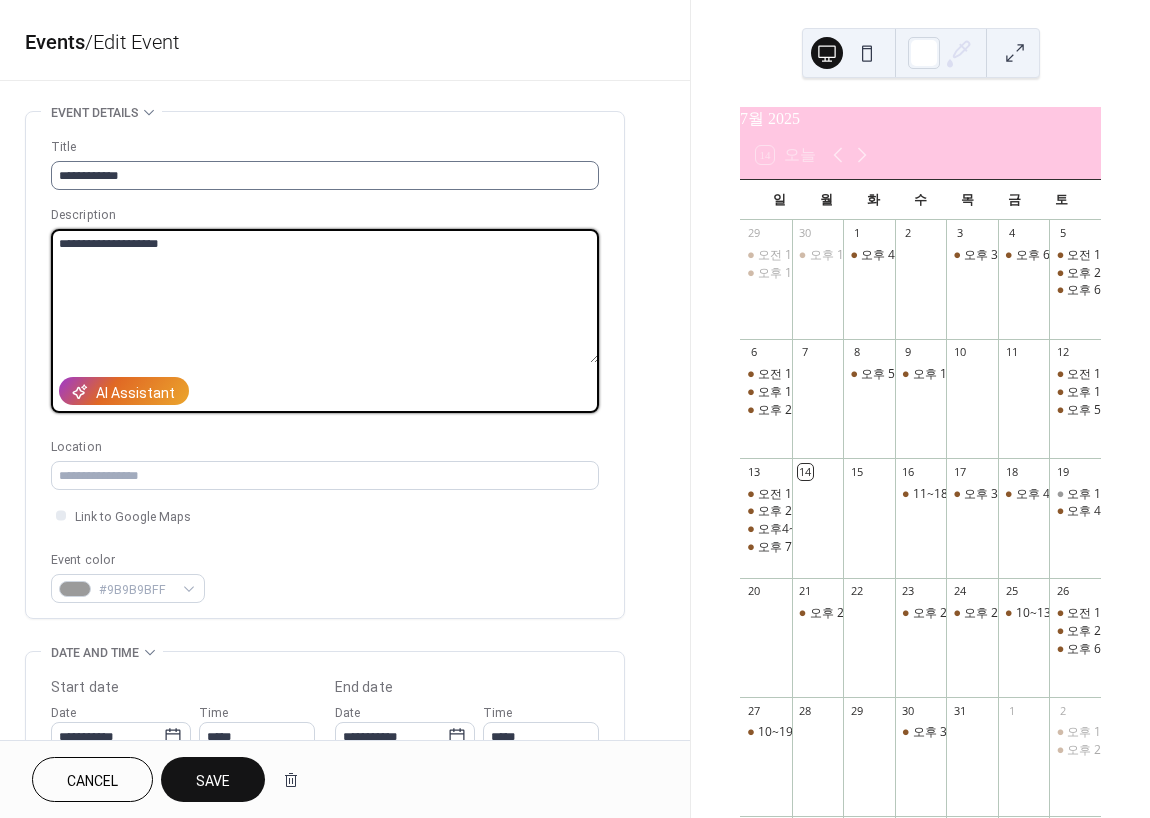 type on "**********" 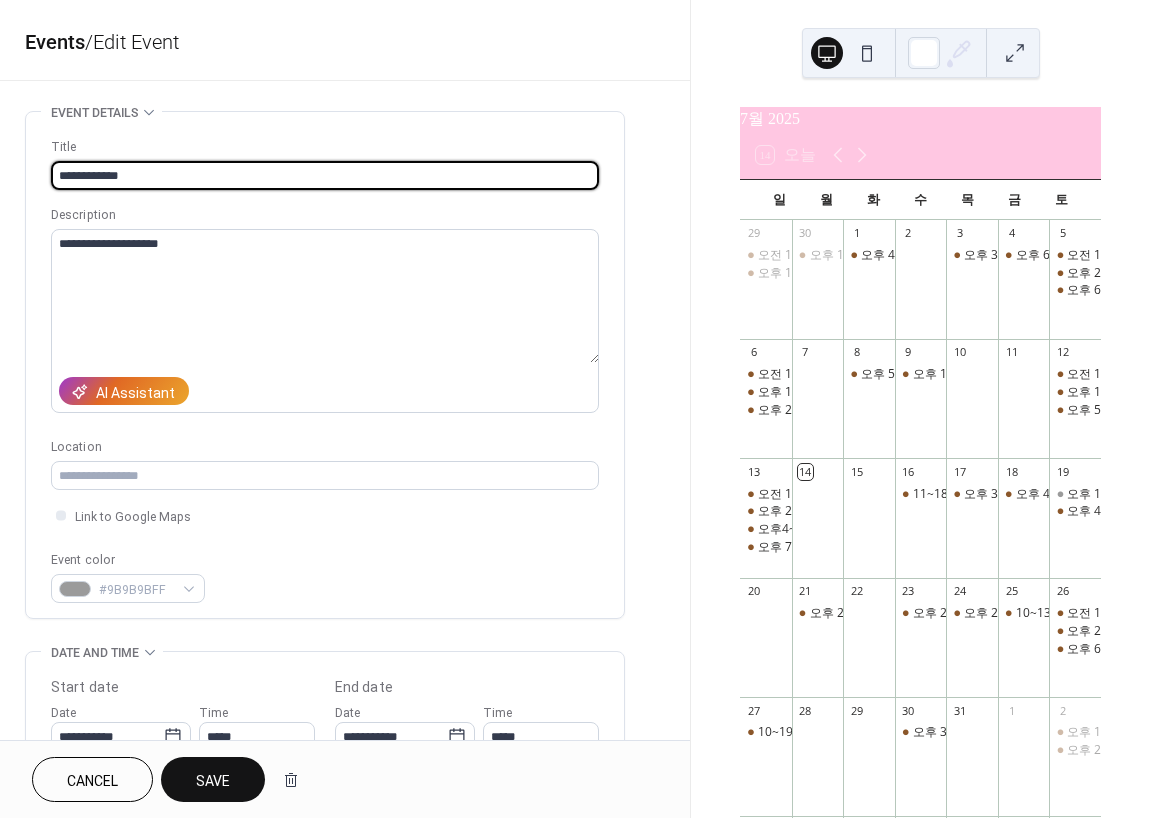drag, startPoint x: 114, startPoint y: 176, endPoint x: 168, endPoint y: 176, distance: 54 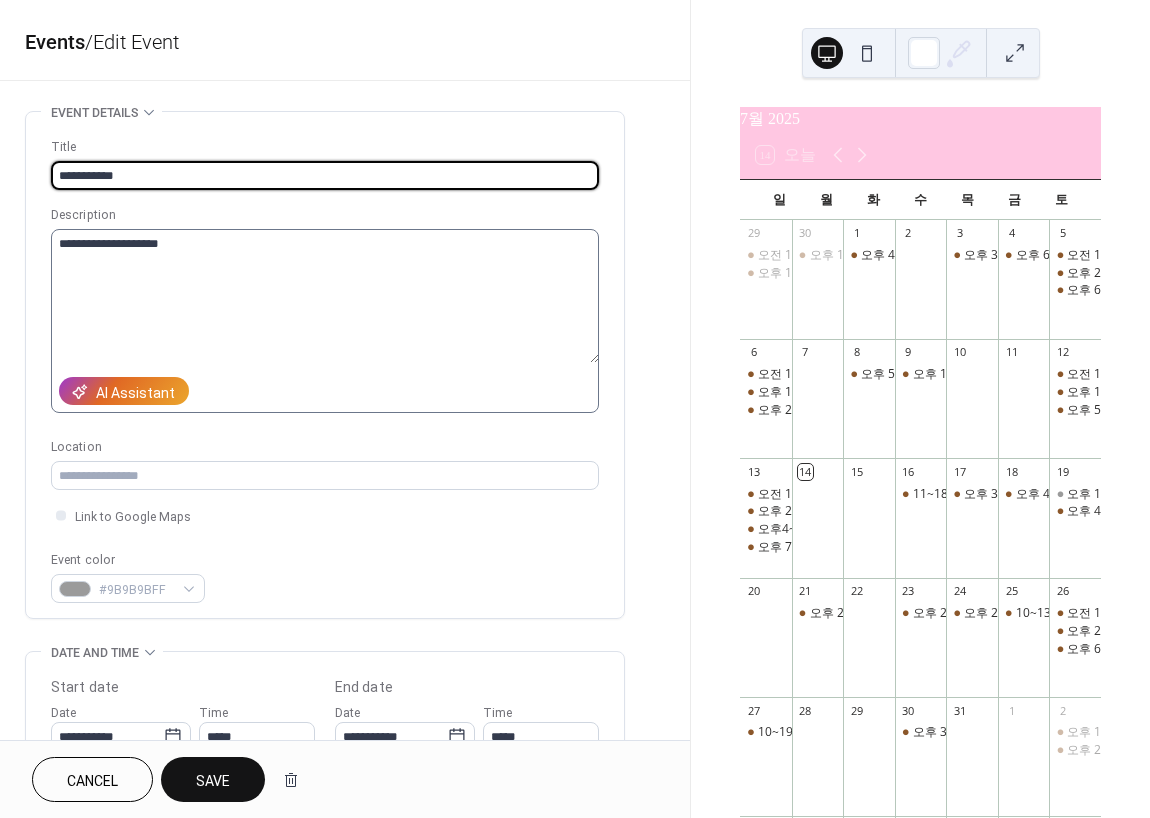 type on "**********" 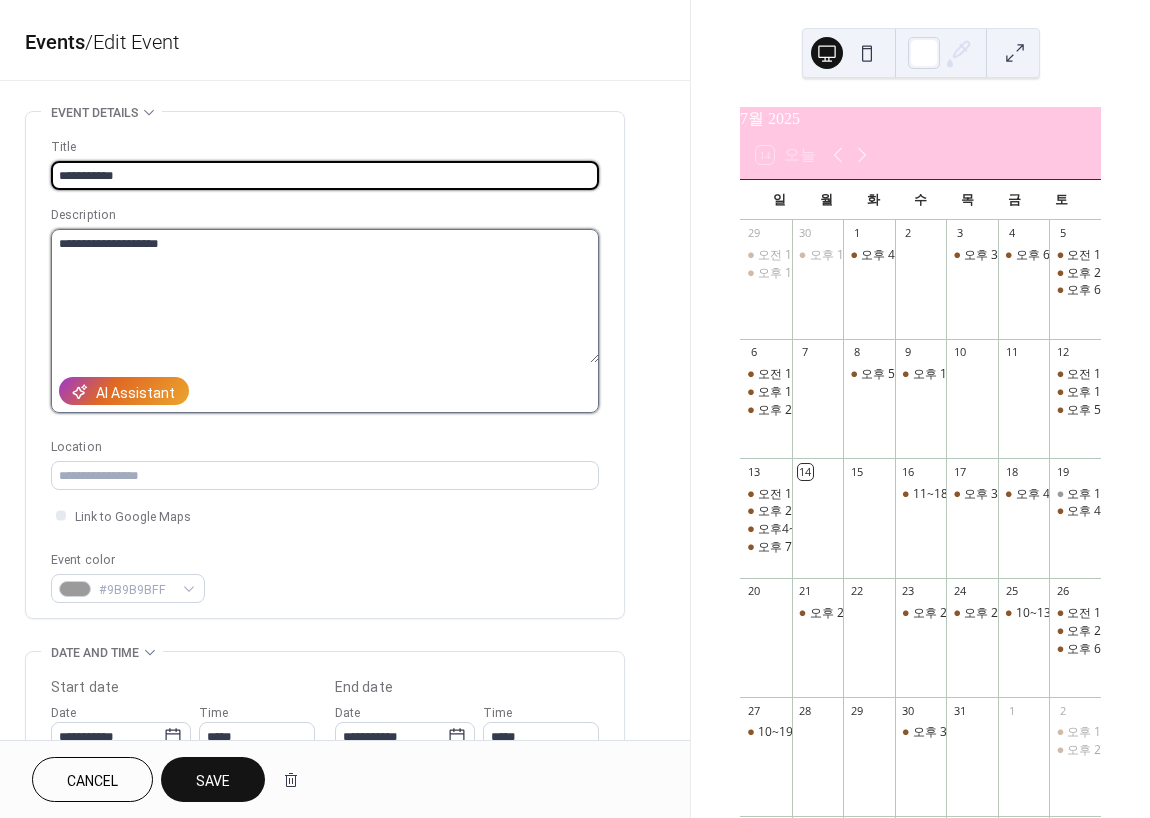 click on "**********" at bounding box center [325, 296] 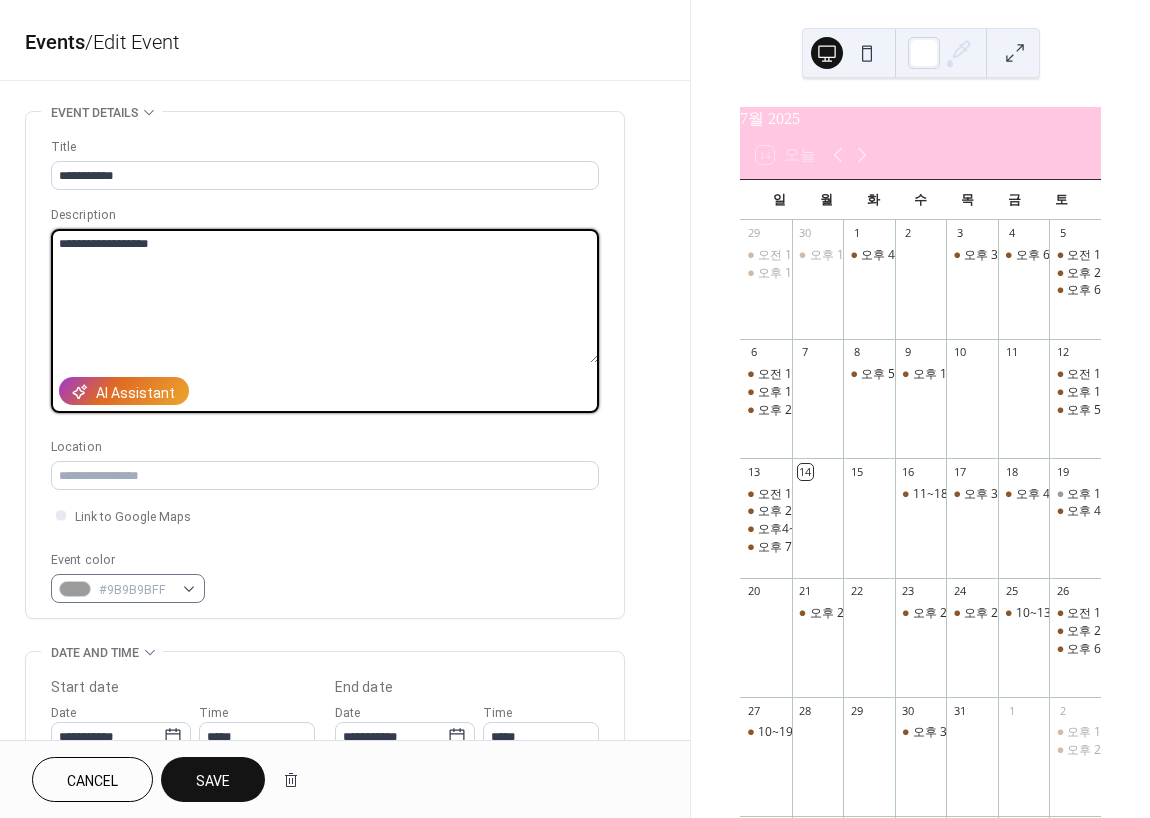 type on "**********" 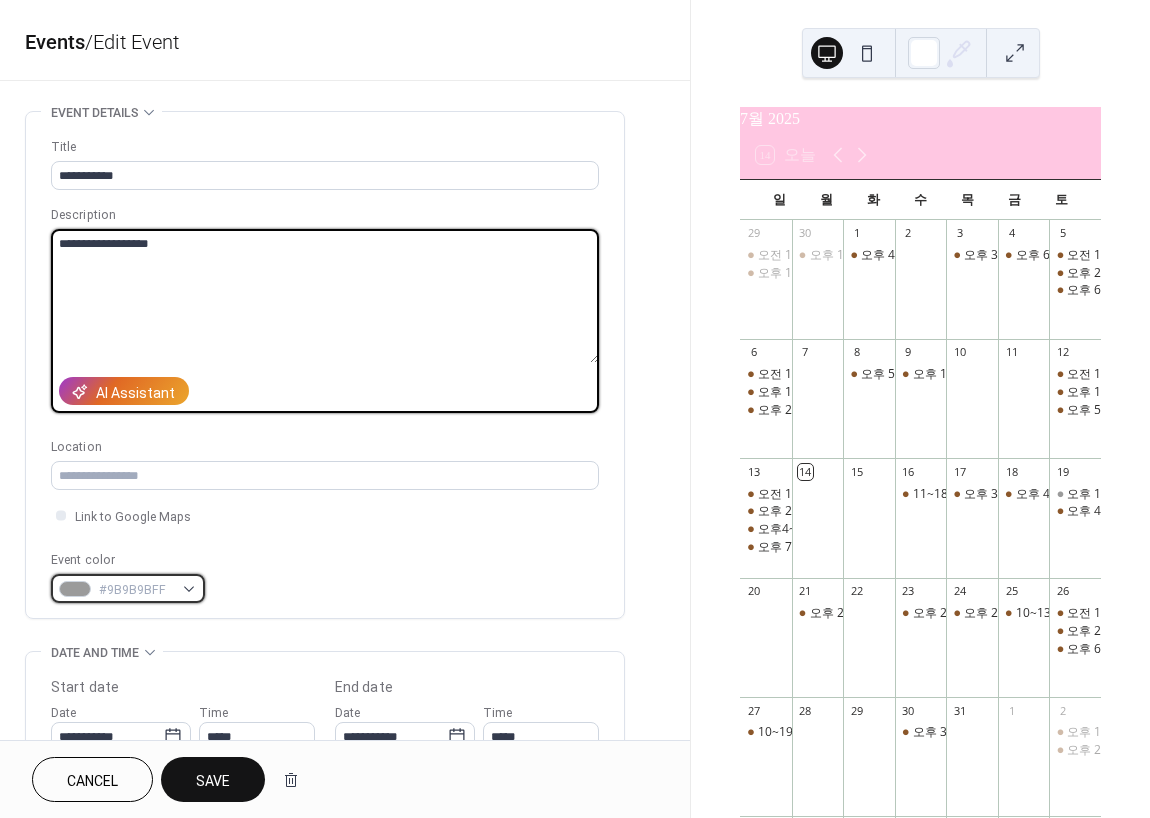 click on "#9B9B9BFF" at bounding box center [136, 590] 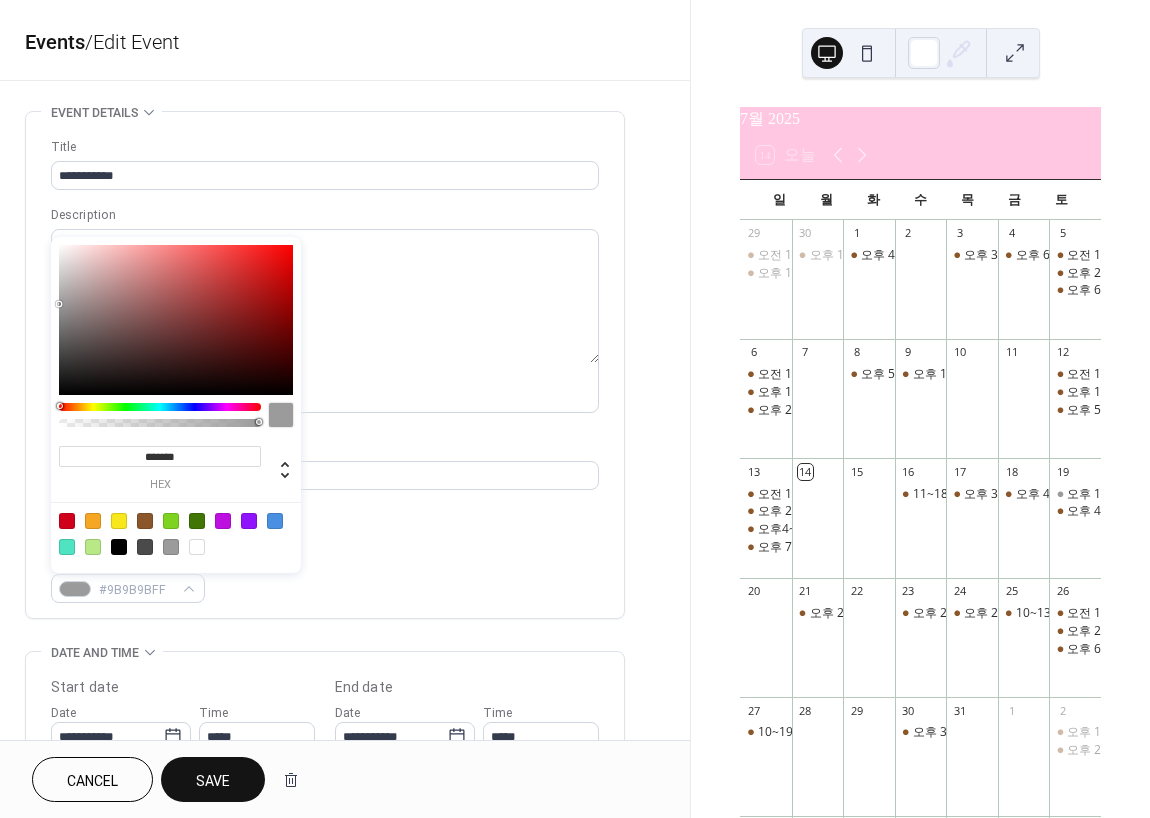 click at bounding box center [145, 521] 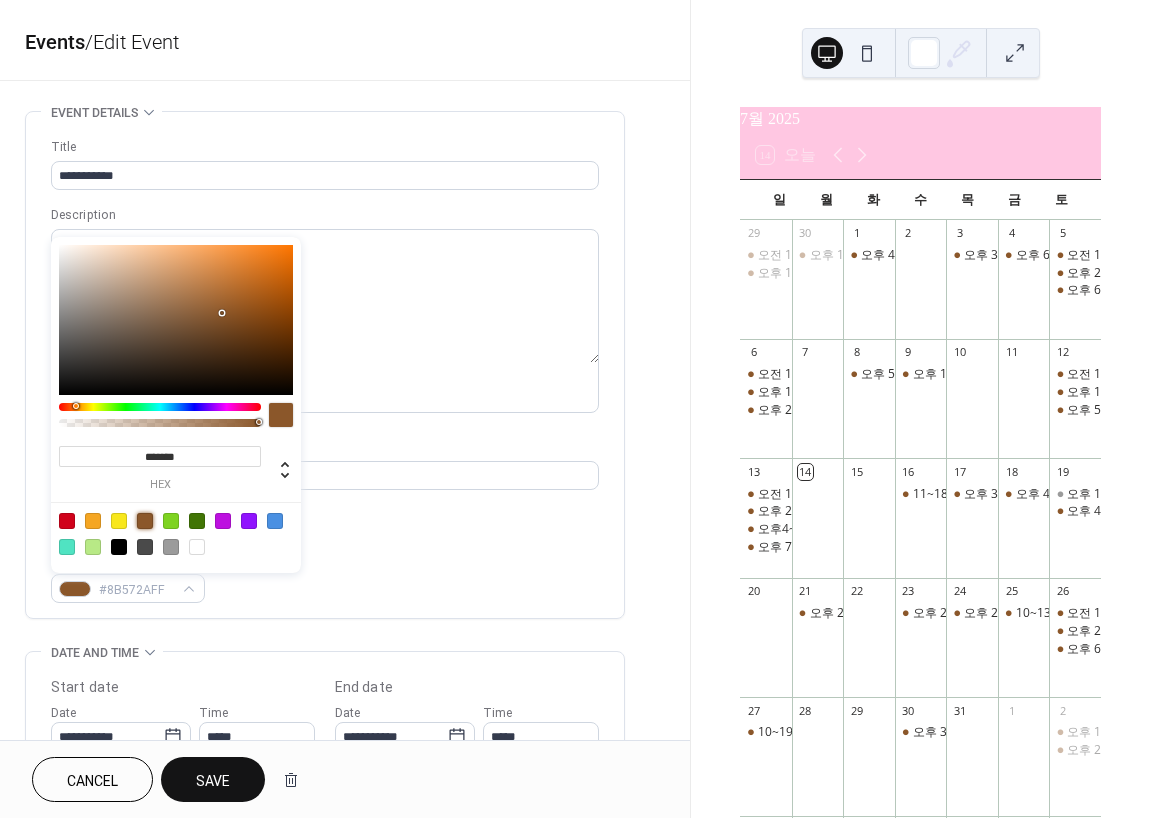 click on "Save" at bounding box center (213, 779) 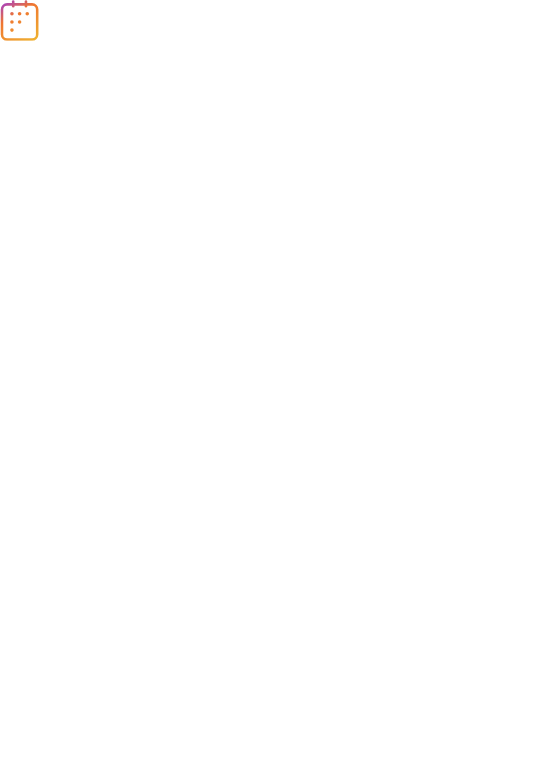 scroll, scrollTop: 0, scrollLeft: 0, axis: both 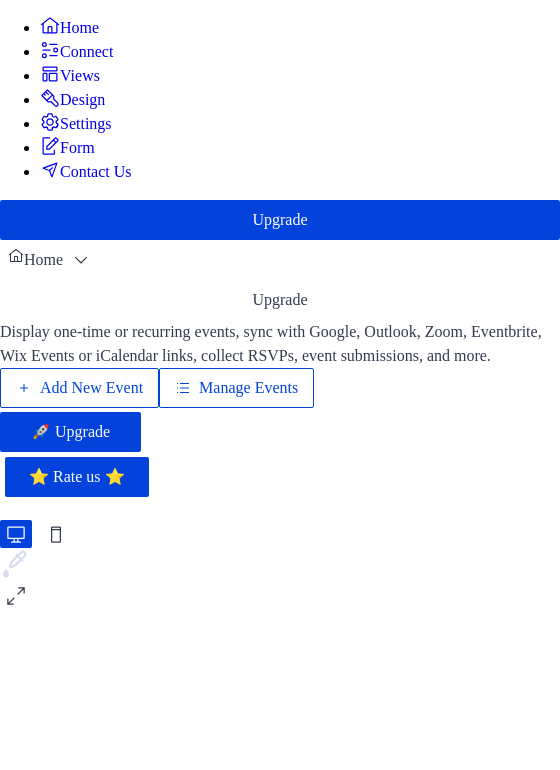 click on "Manage Events" at bounding box center (248, 388) 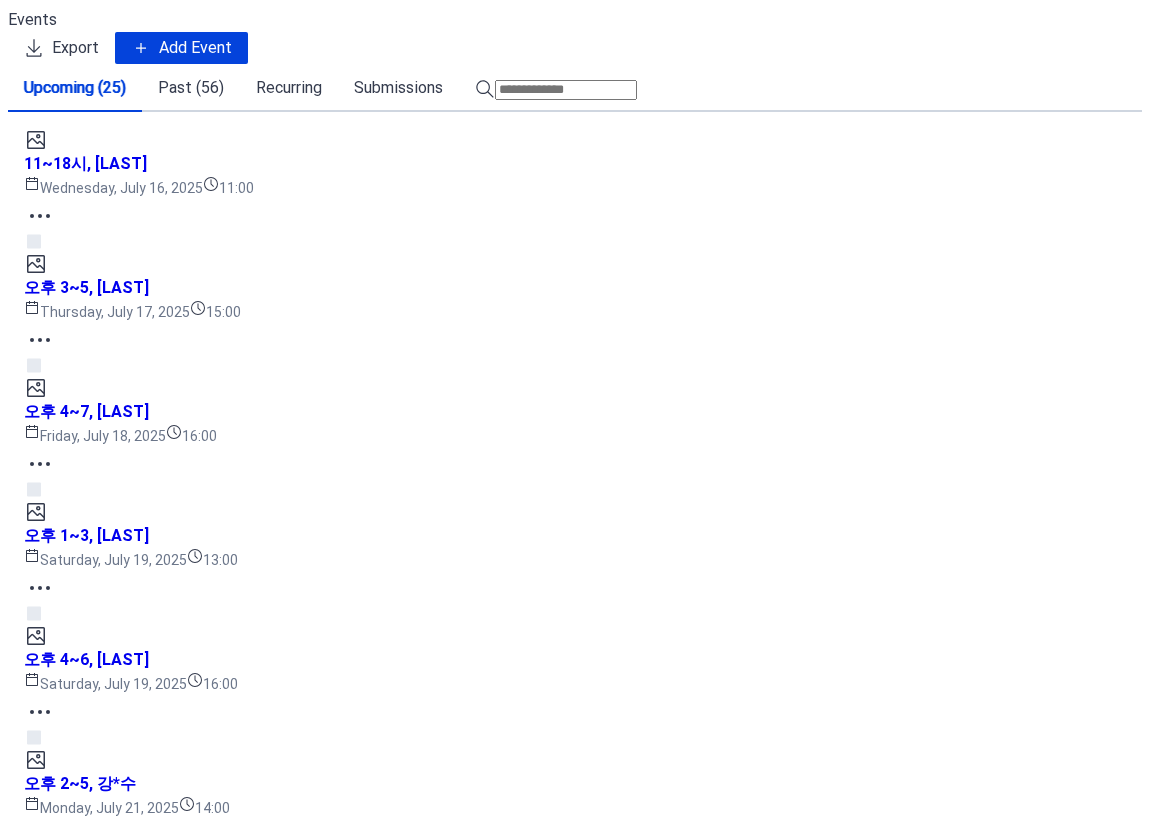 scroll, scrollTop: 0, scrollLeft: 0, axis: both 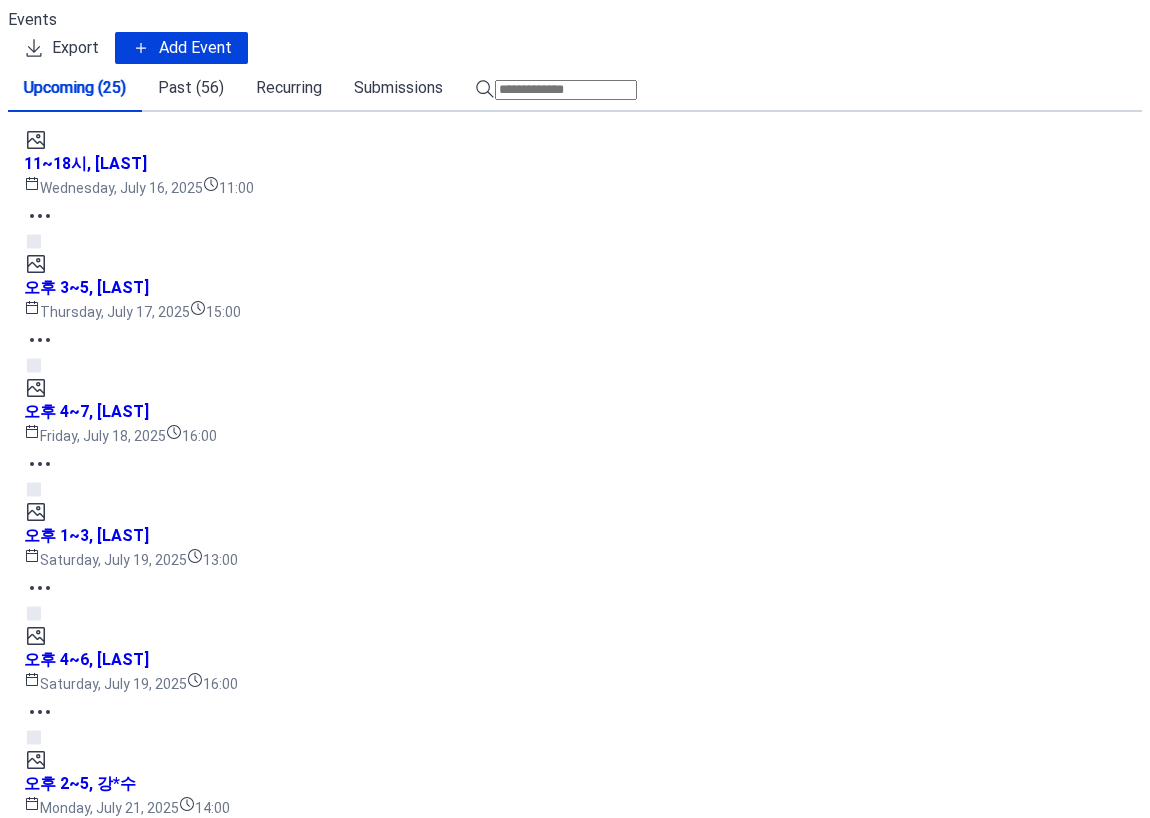 click 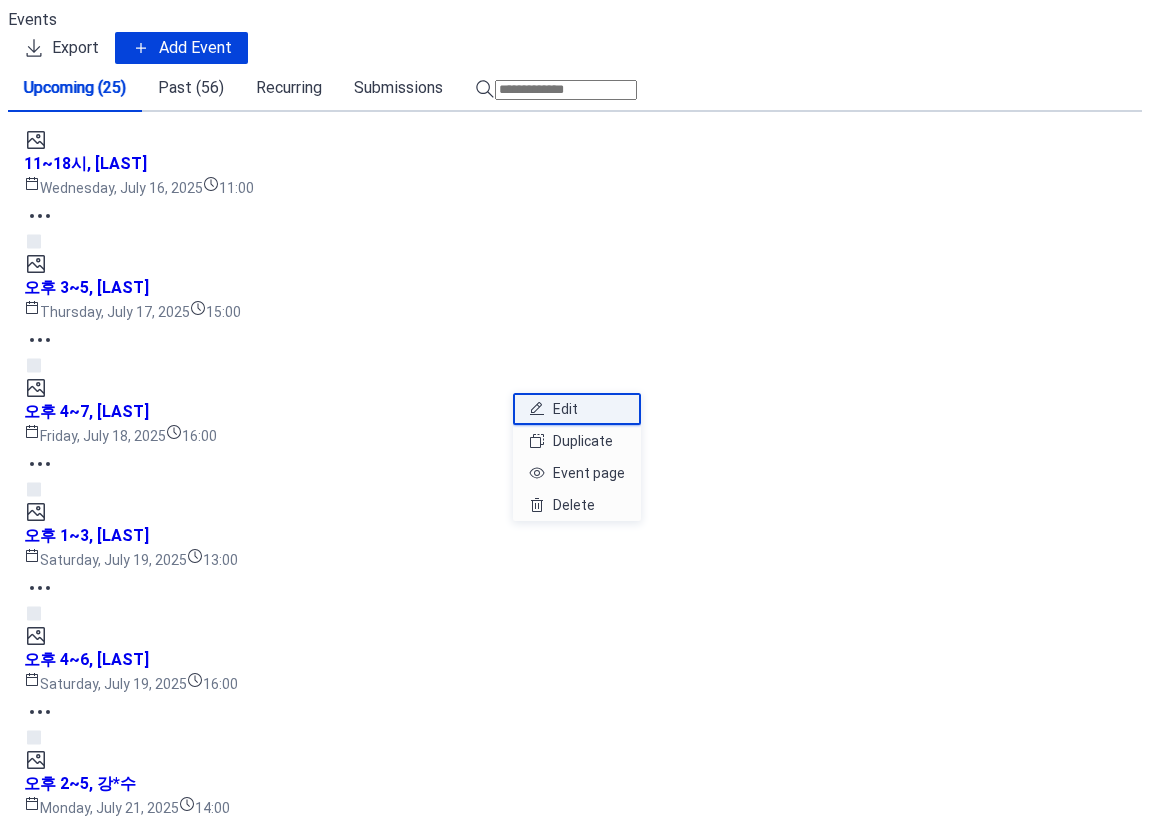 click on "Edit" at bounding box center (577, 409) 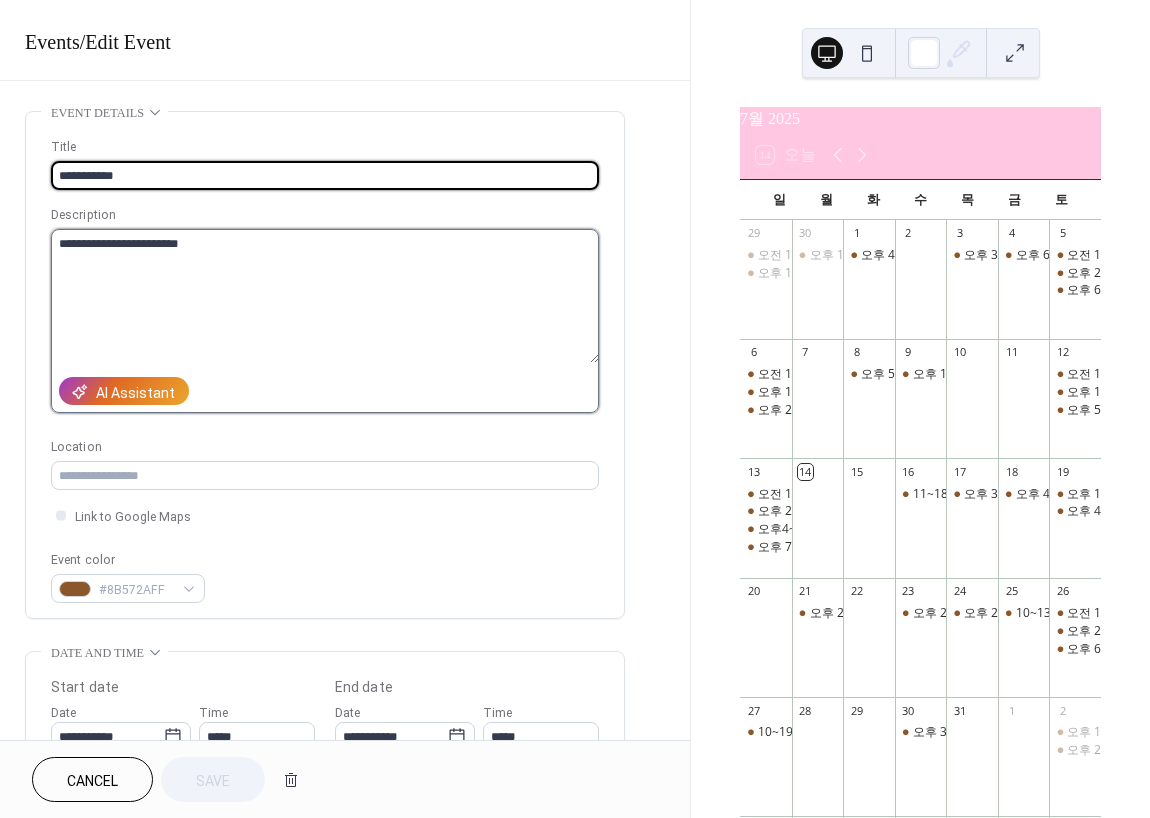 click on "**********" at bounding box center [325, 296] 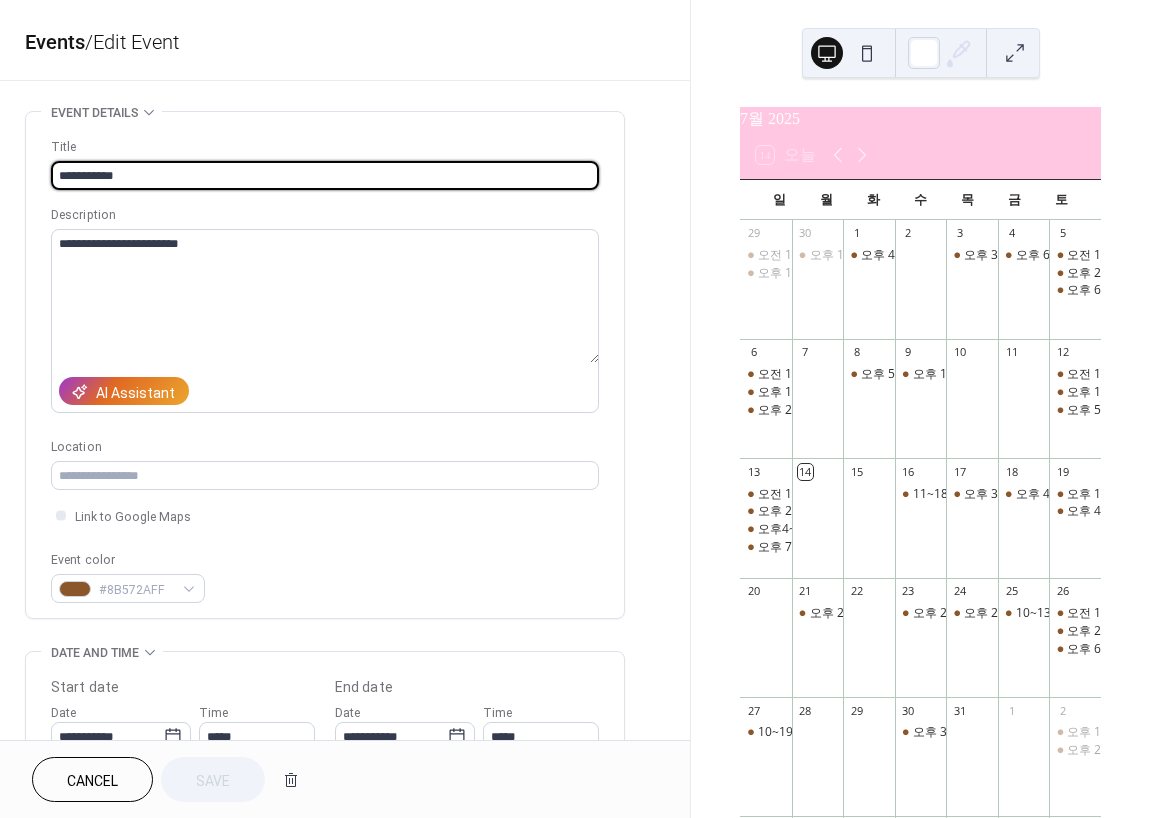 click on "**********" at bounding box center [325, 175] 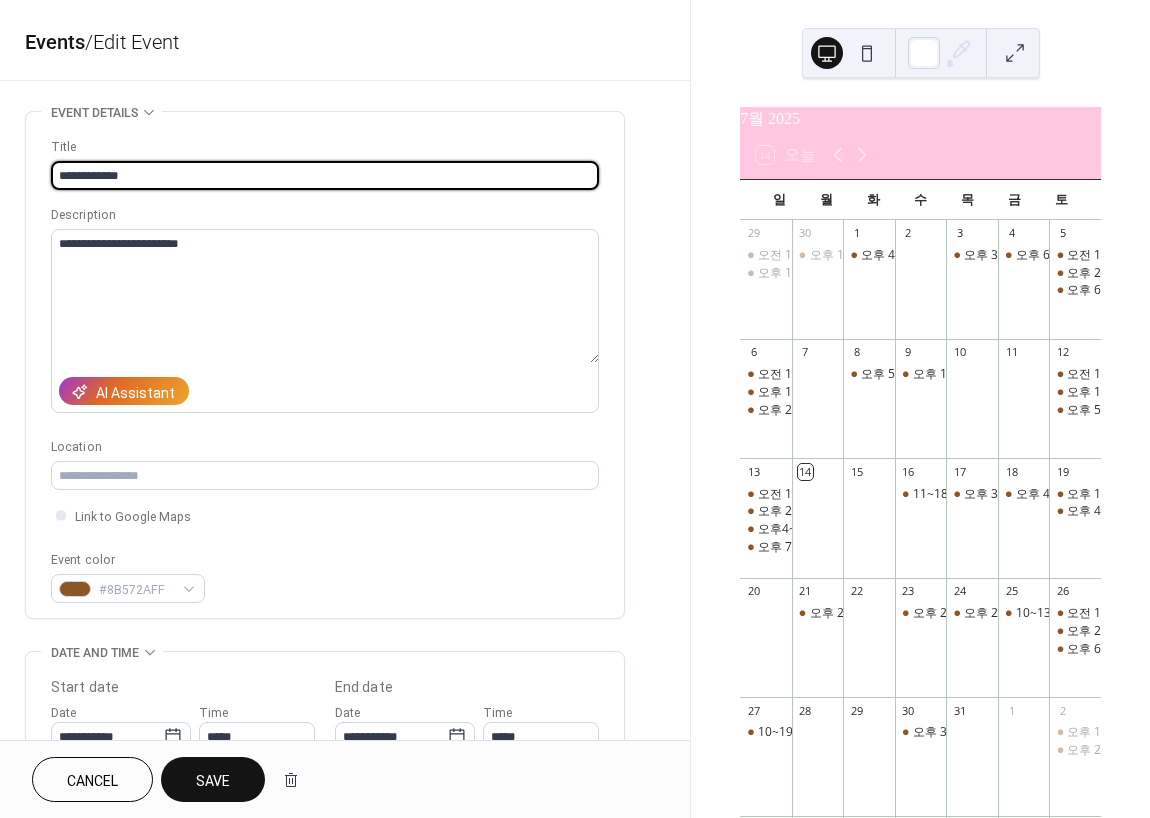 type on "**********" 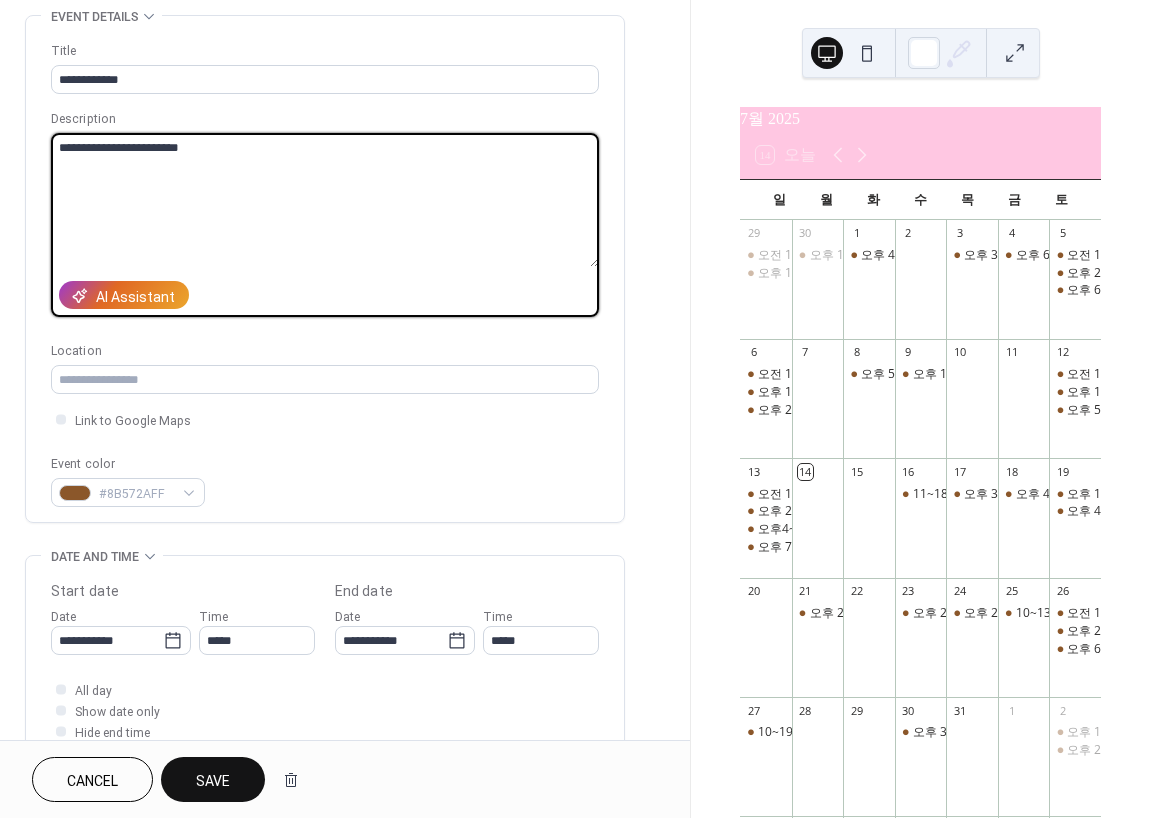 scroll, scrollTop: 100, scrollLeft: 0, axis: vertical 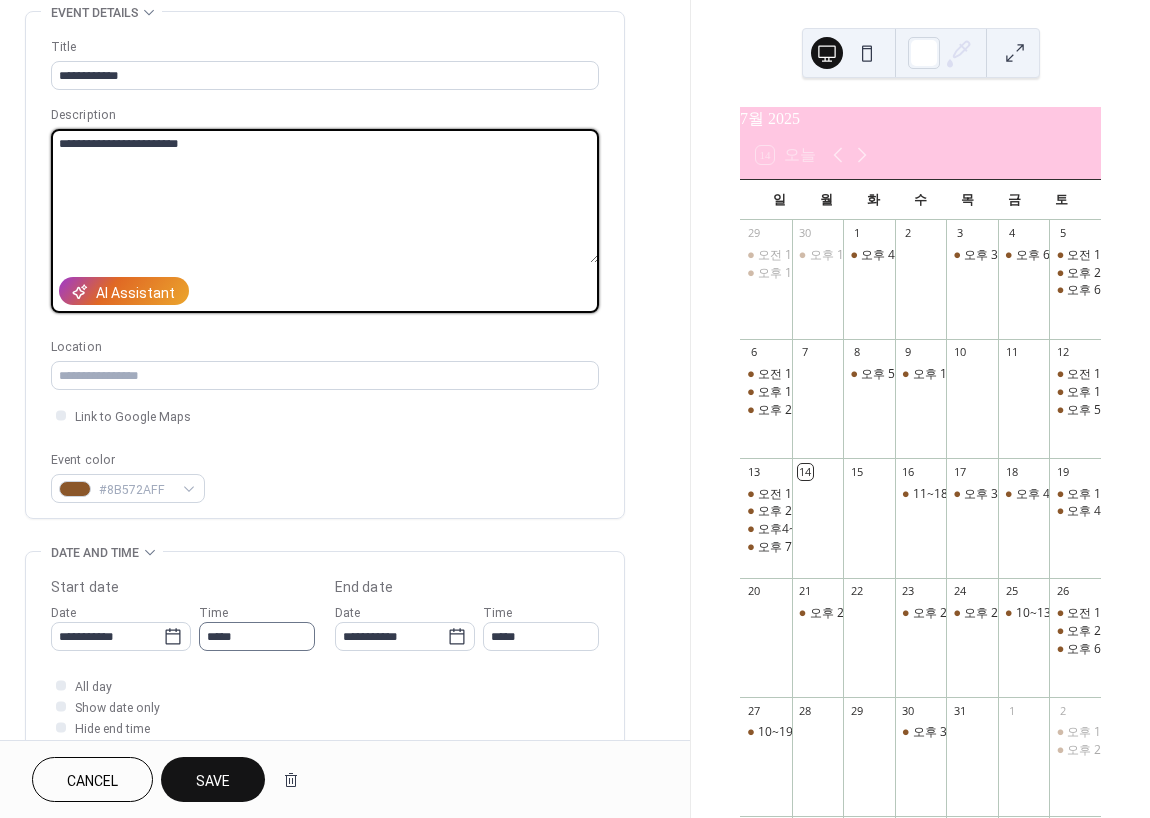 type on "**********" 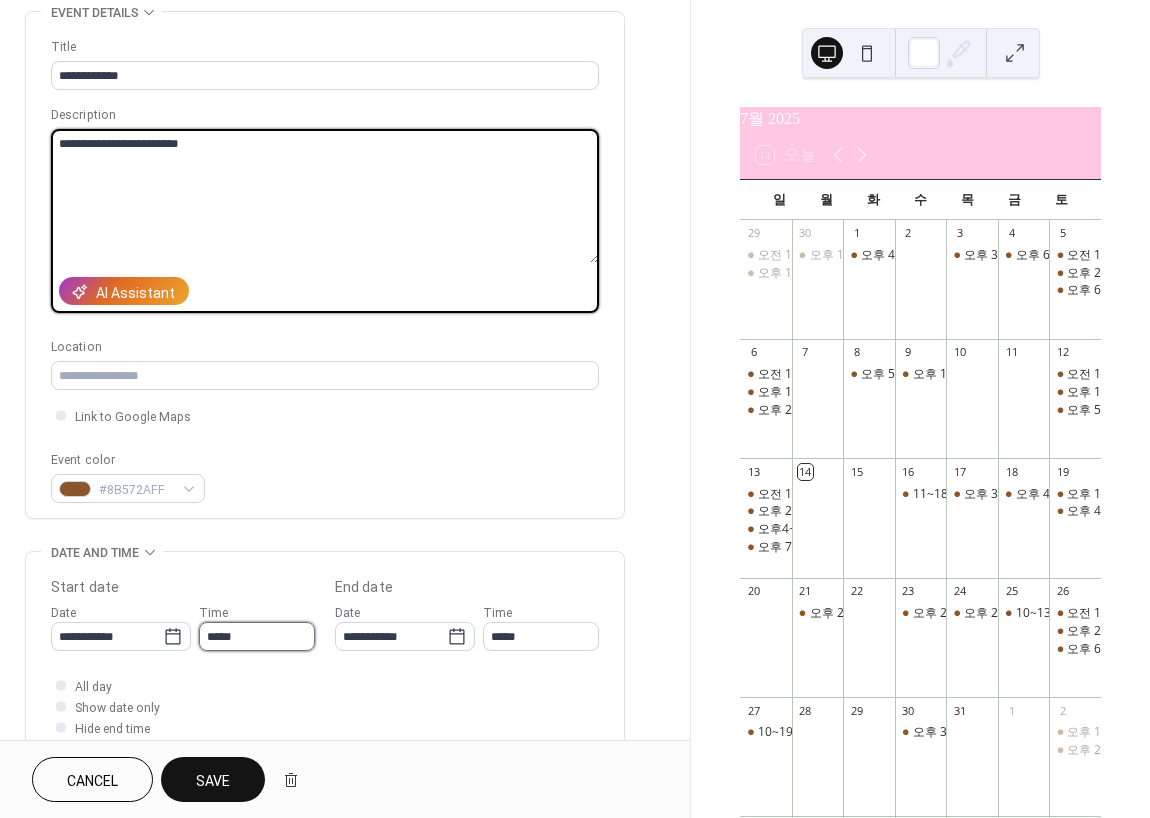 click on "**********" at bounding box center [575, 409] 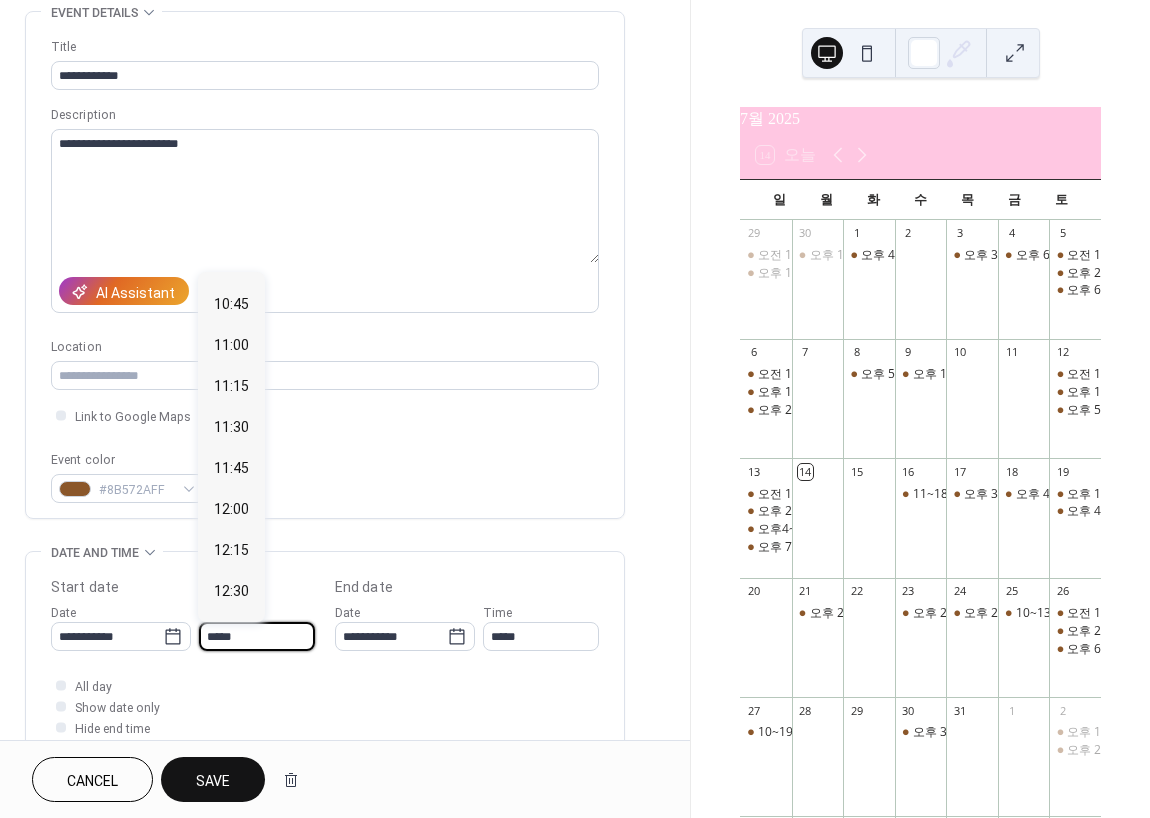 scroll, scrollTop: 1660, scrollLeft: 0, axis: vertical 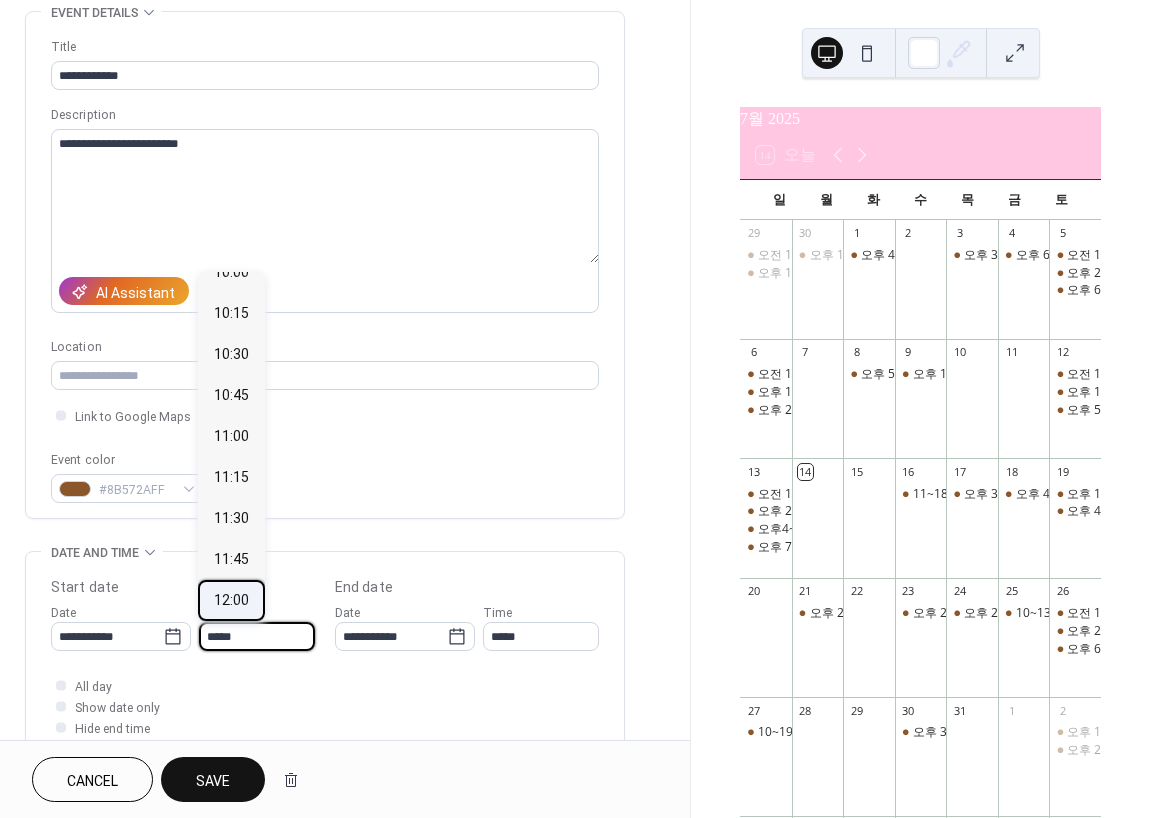 click on "12:00" at bounding box center (231, 600) 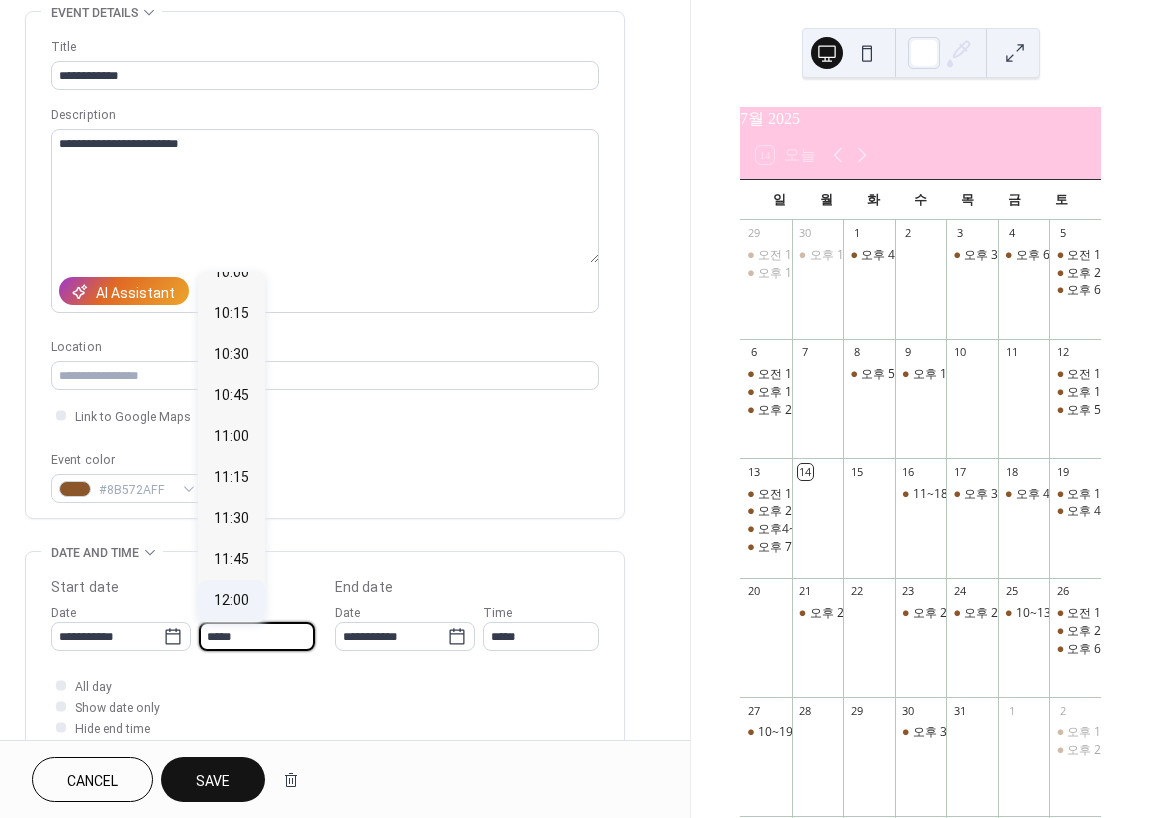 type on "*****" 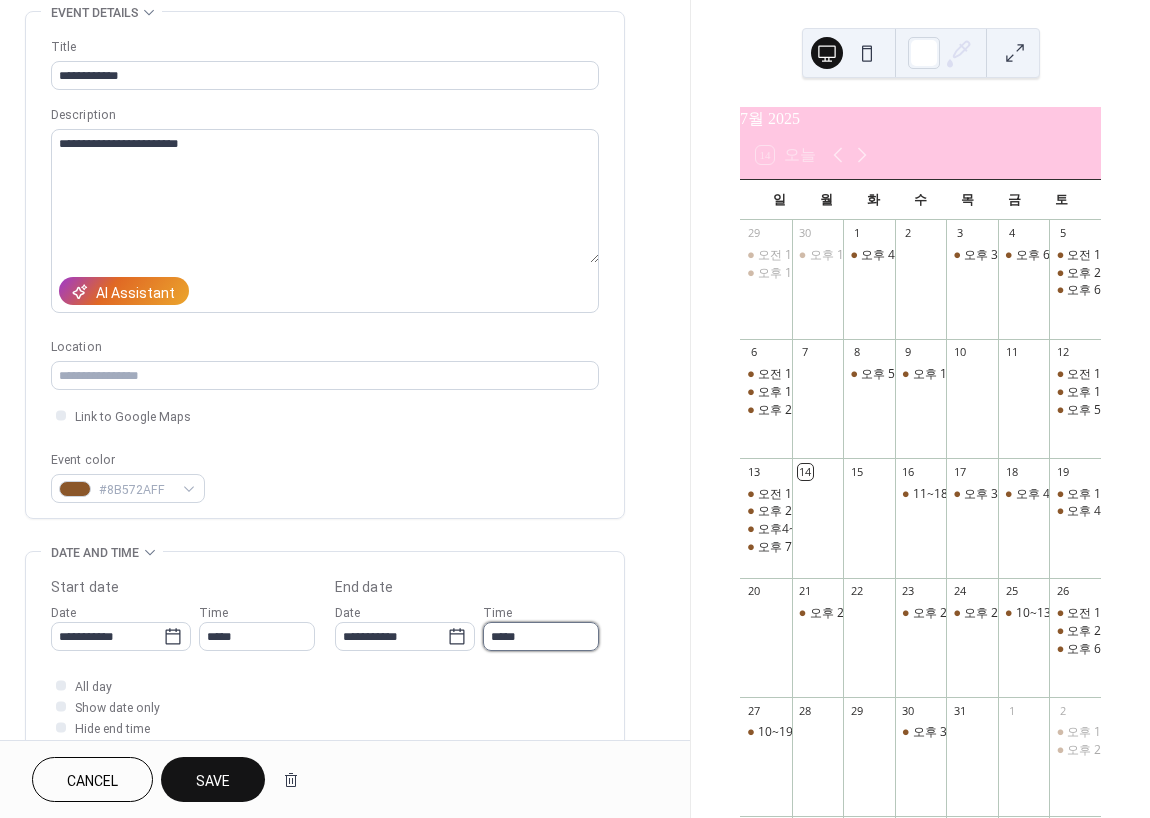click on "*****" at bounding box center [541, 636] 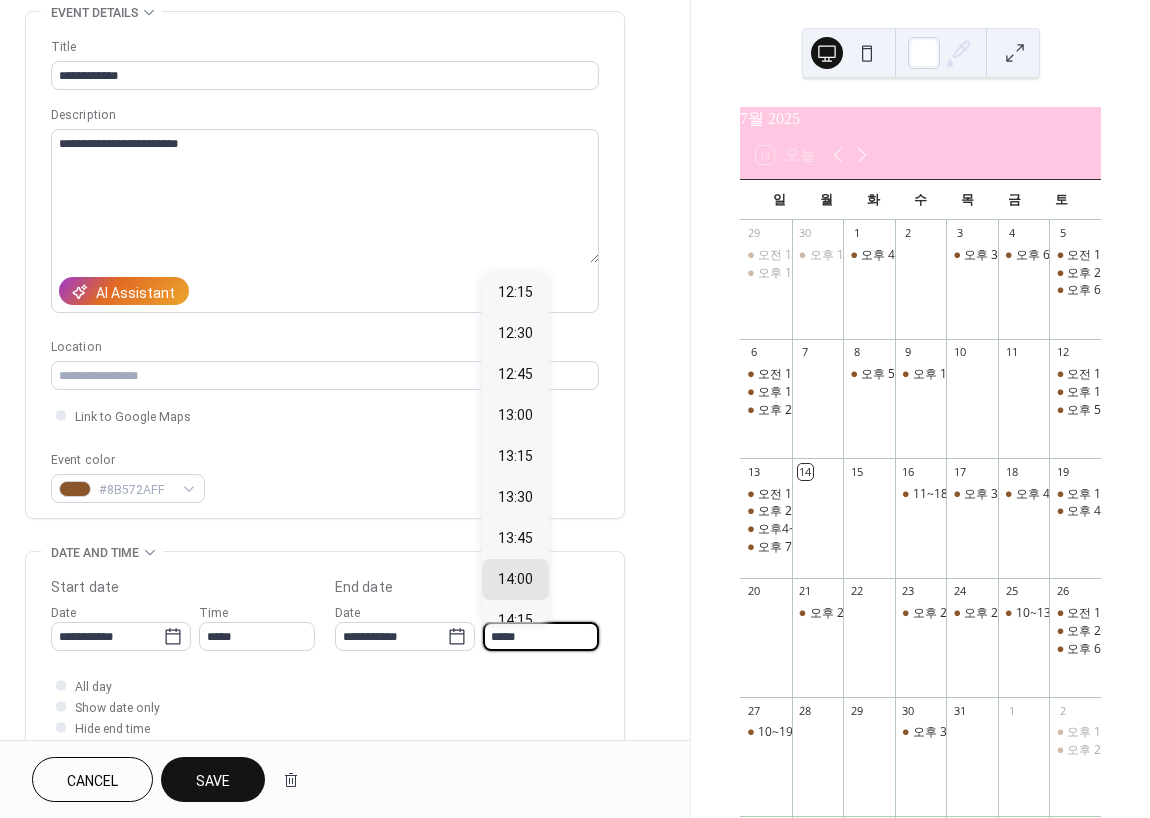 click on "Save" at bounding box center (213, 779) 